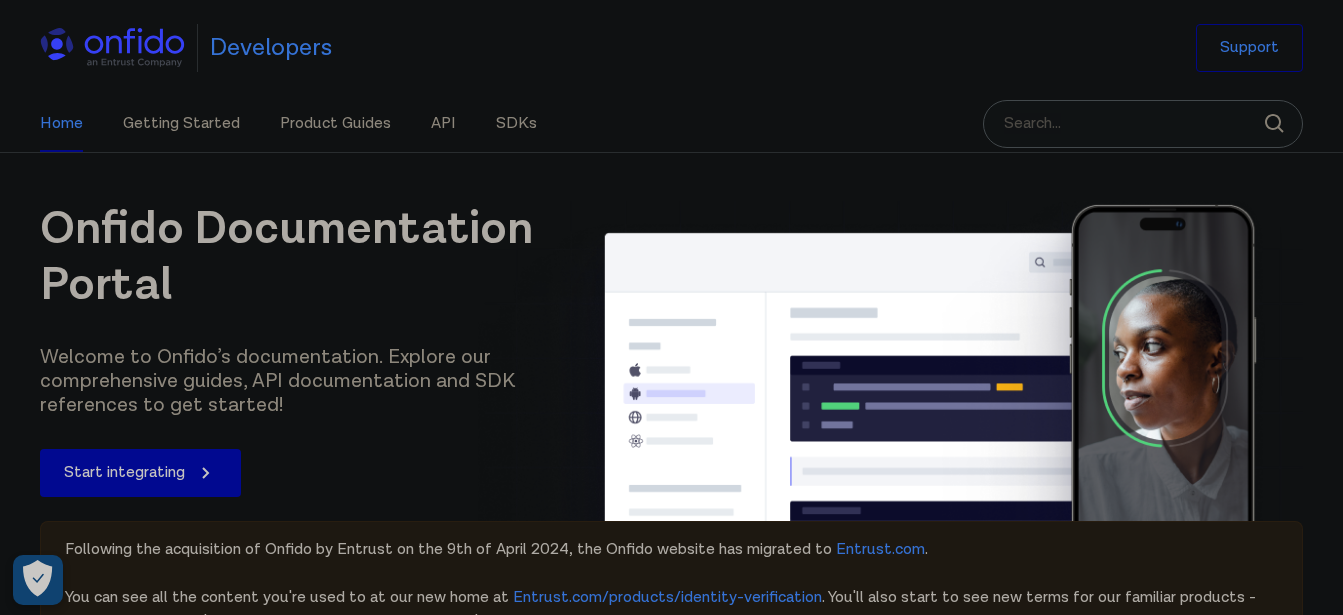 scroll, scrollTop: 152, scrollLeft: 0, axis: vertical 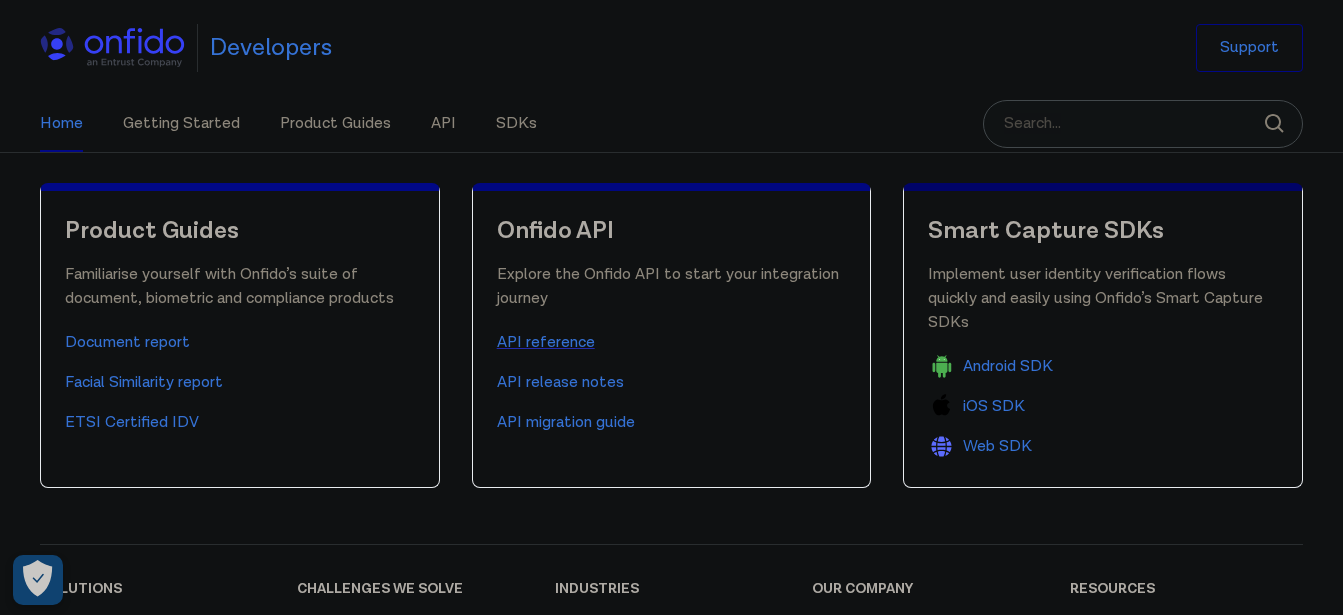 click on "API reference" at bounding box center [546, 343] 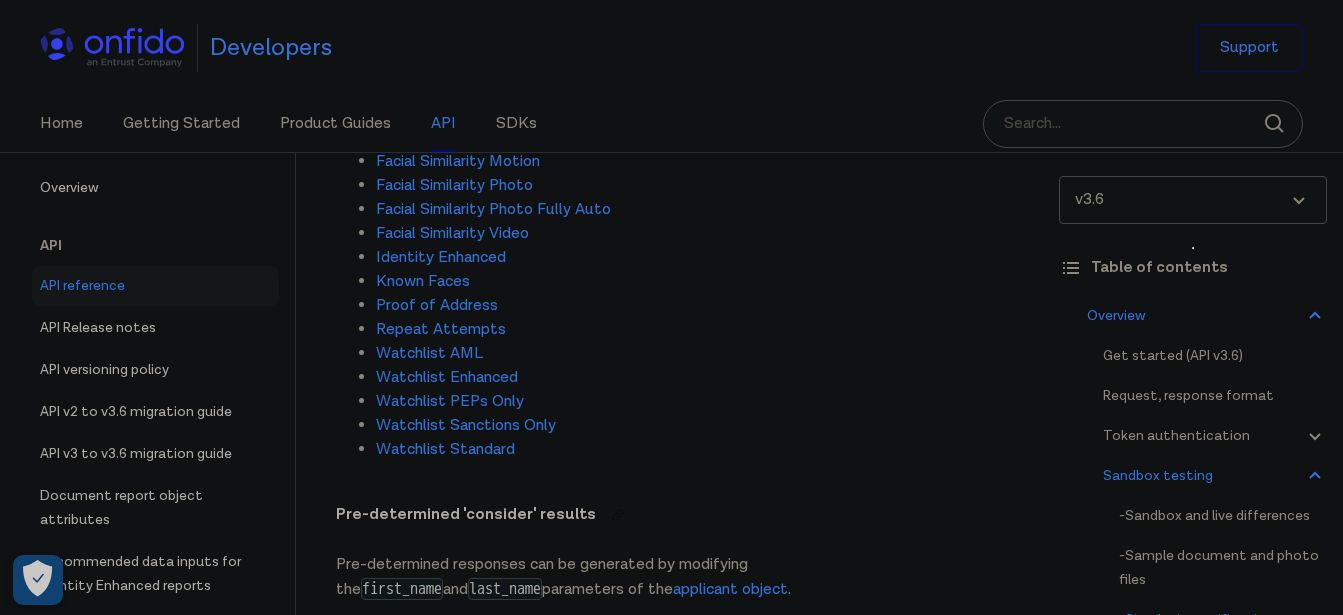 scroll, scrollTop: 4793, scrollLeft: 0, axis: vertical 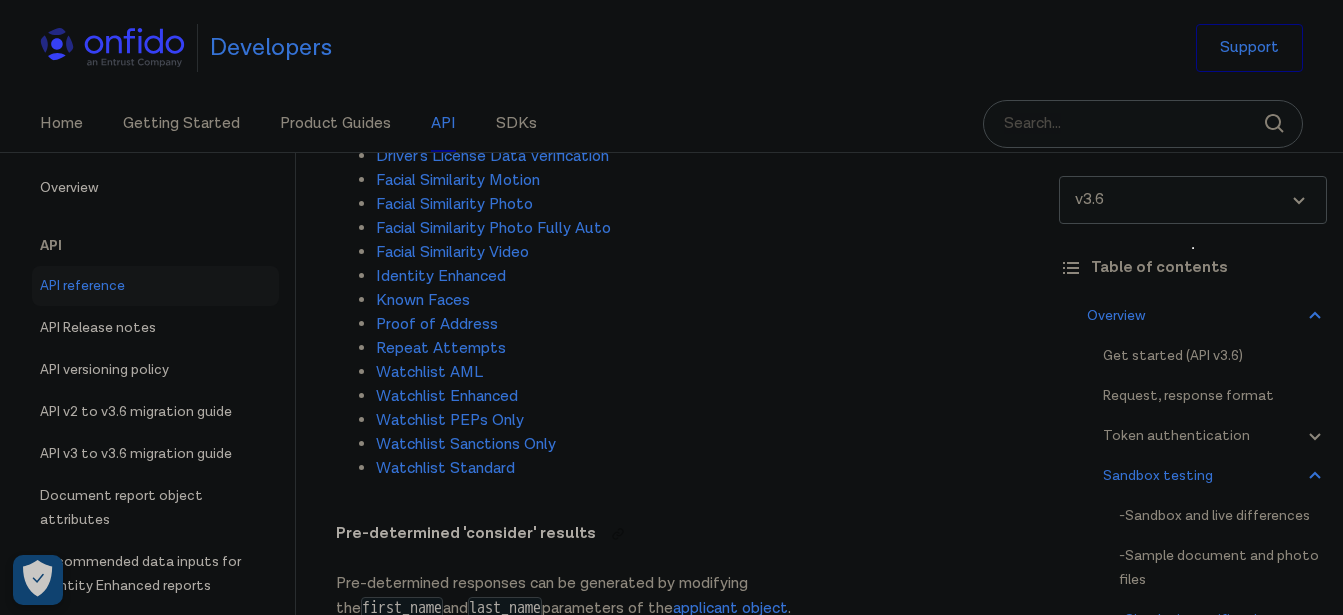 click on "Document" at bounding box center [414, 132] 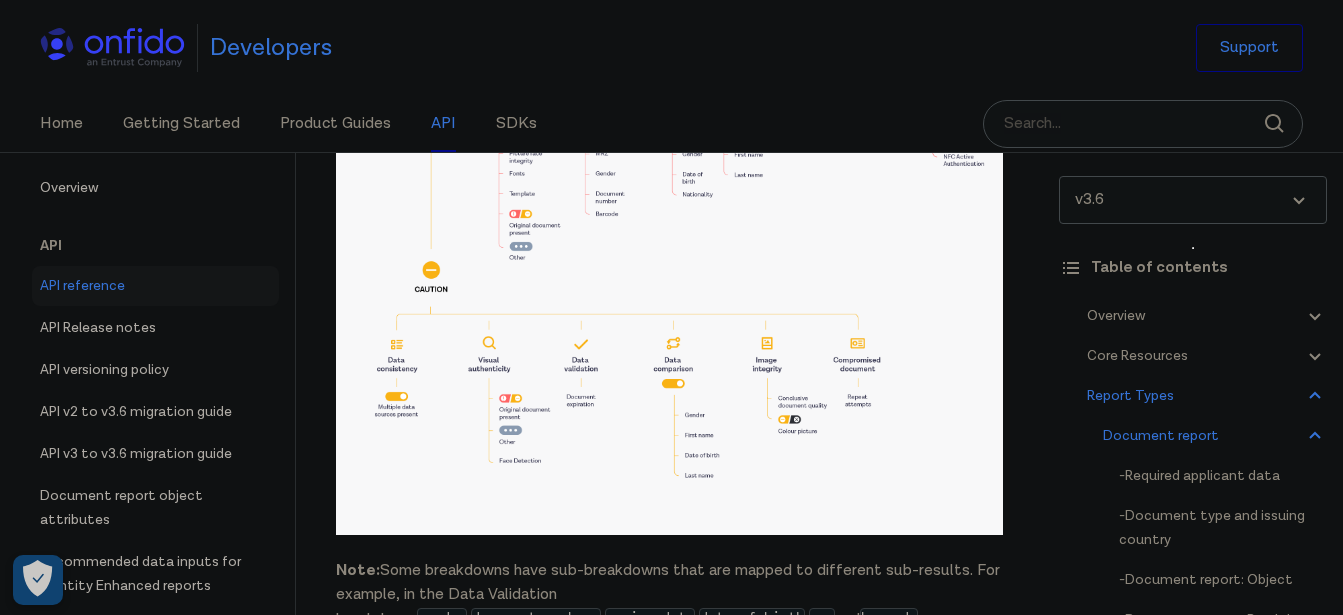scroll, scrollTop: 95559, scrollLeft: 0, axis: vertical 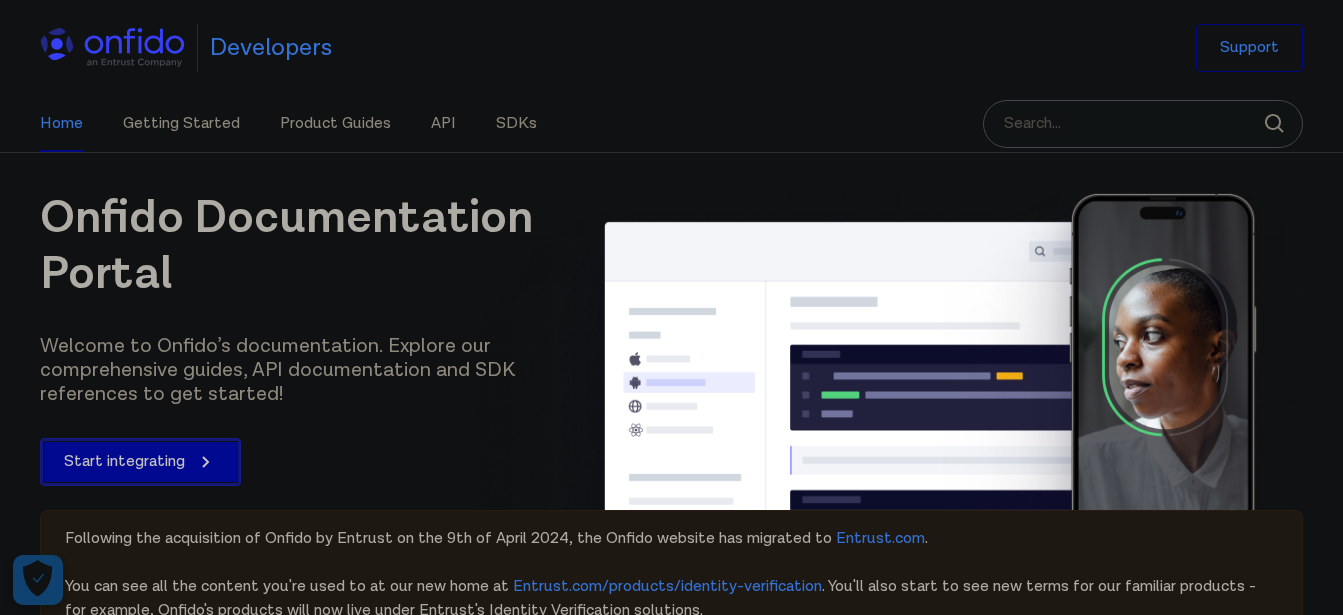 click on "Start integrating" at bounding box center (140, 462) 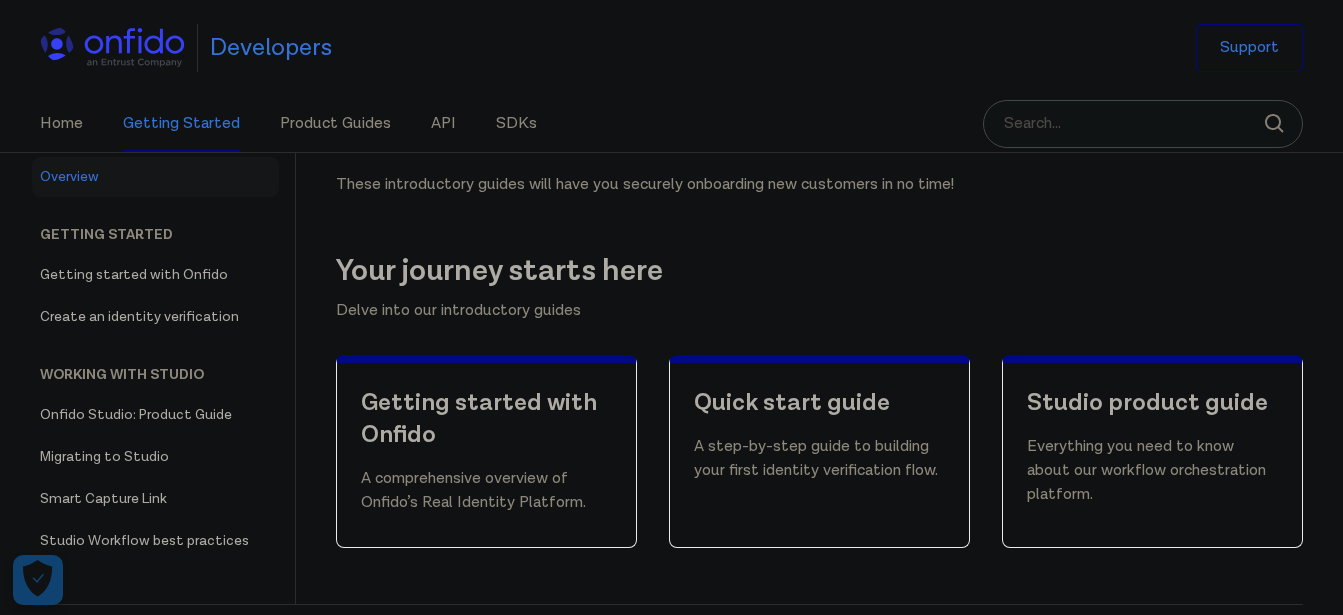 scroll, scrollTop: 295, scrollLeft: 0, axis: vertical 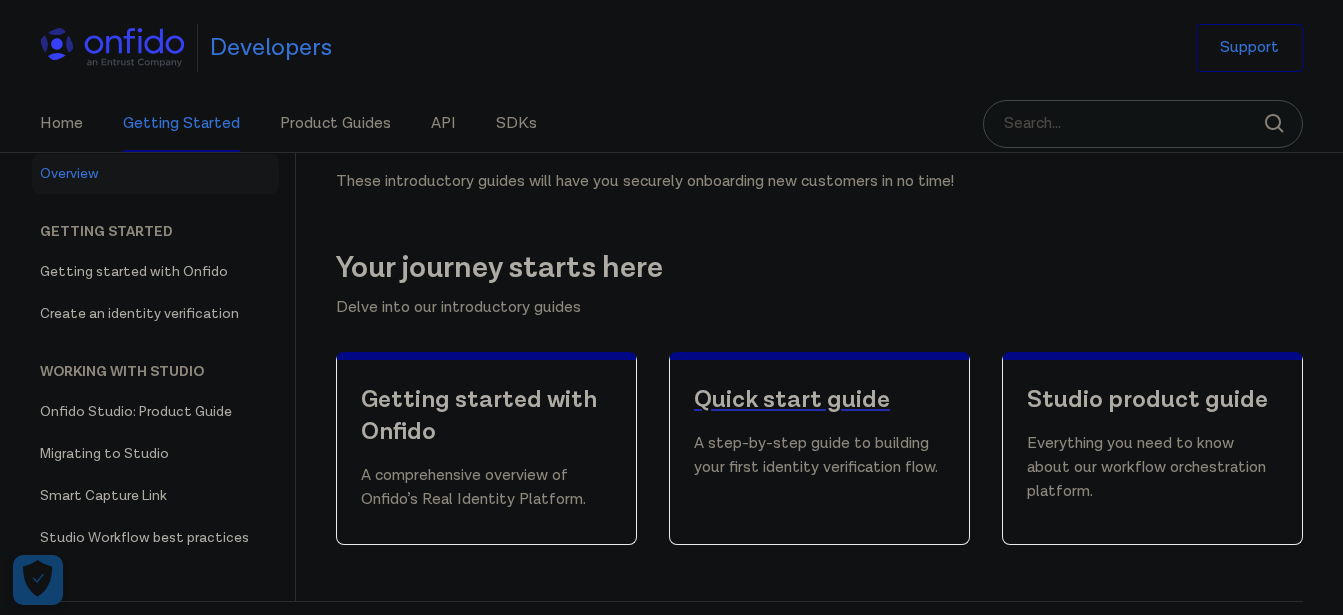 click on "Quick start guide" at bounding box center [819, 400] 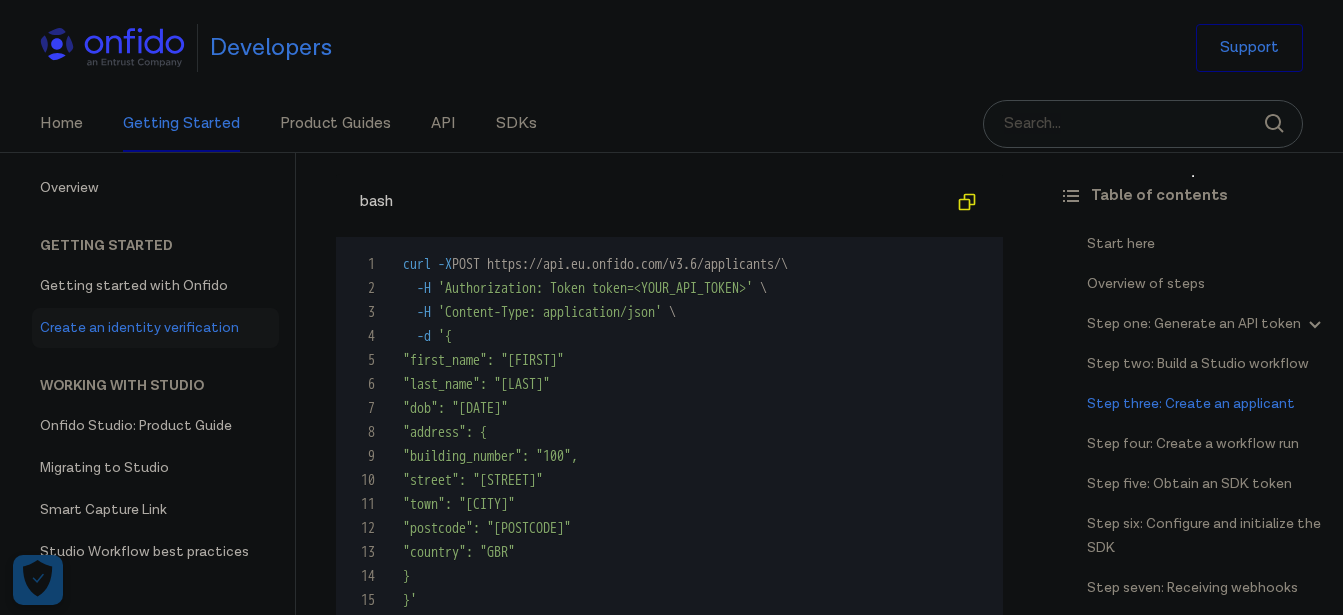 scroll, scrollTop: 3489, scrollLeft: 0, axis: vertical 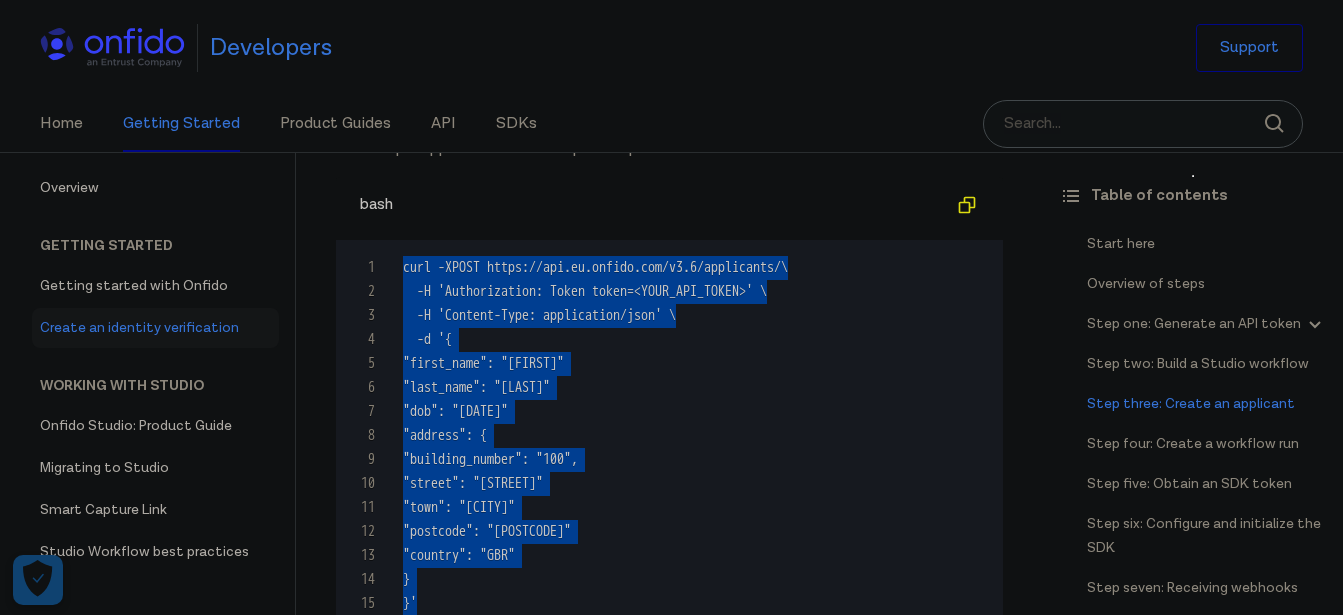 drag, startPoint x: 421, startPoint y: 577, endPoint x: 384, endPoint y: 239, distance: 340.0191 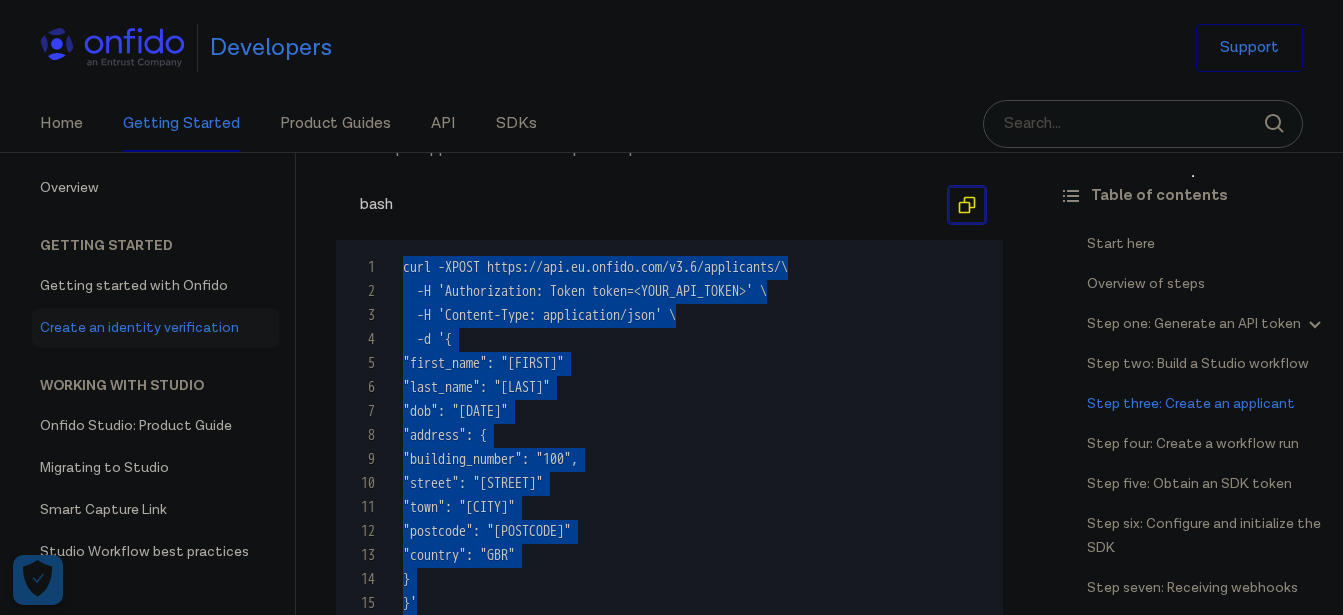 click 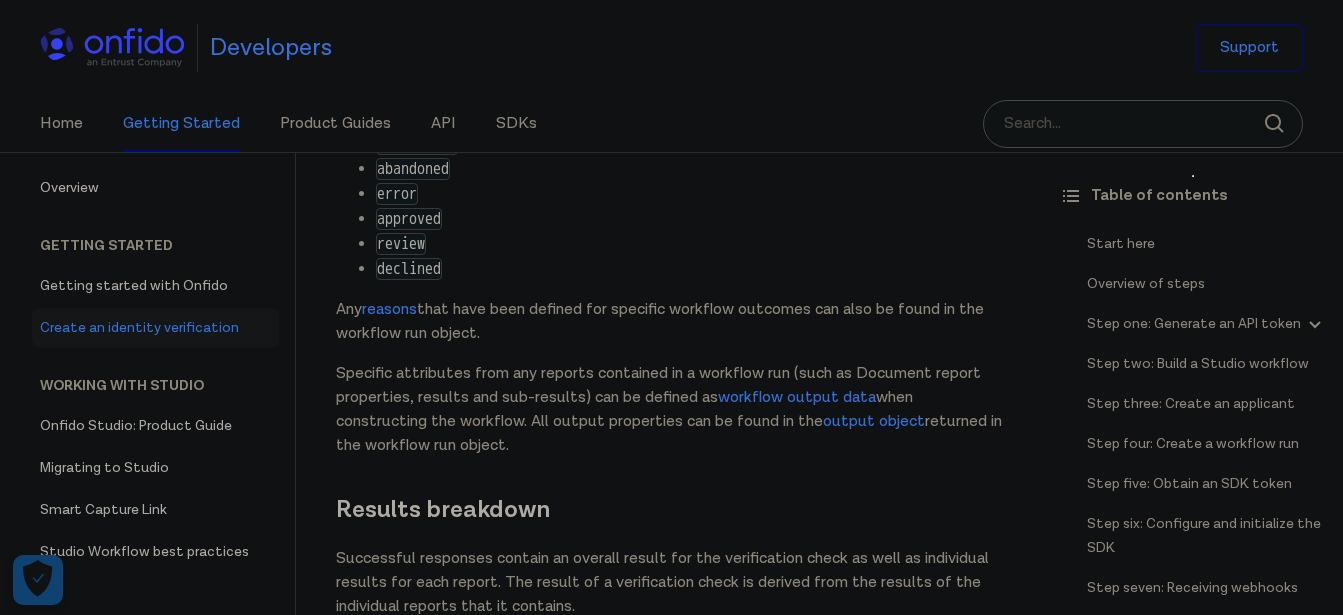 scroll, scrollTop: 7520, scrollLeft: 0, axis: vertical 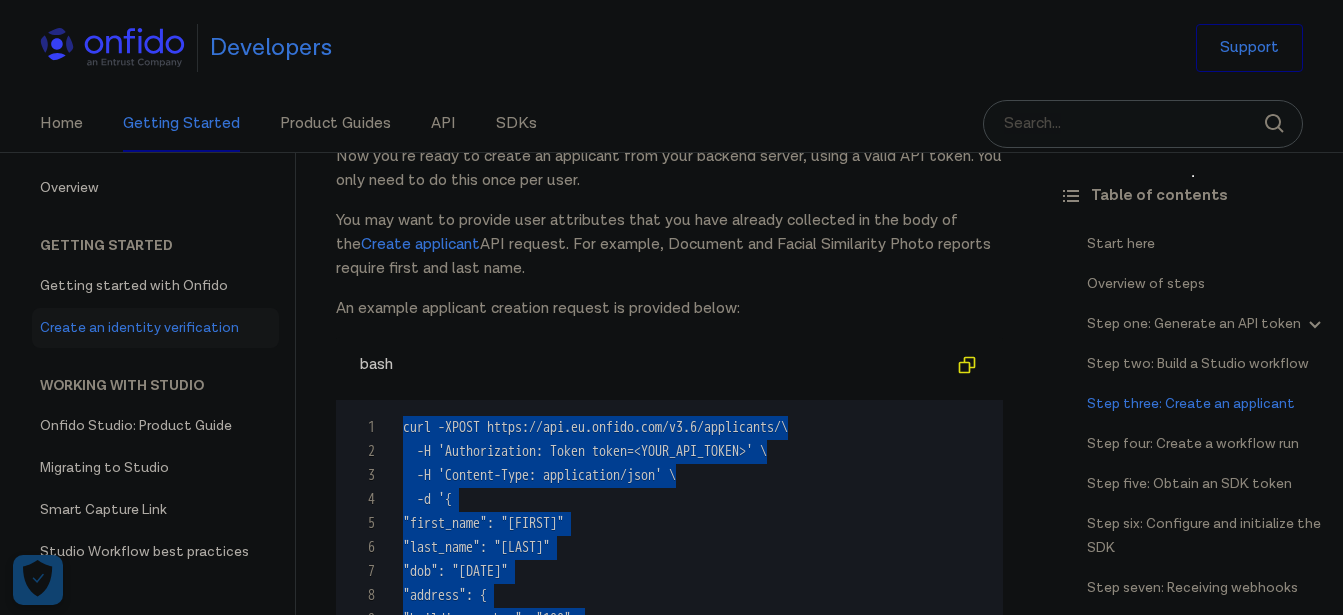 click on "4    -d   '{" at bounding box center (659, 500) 